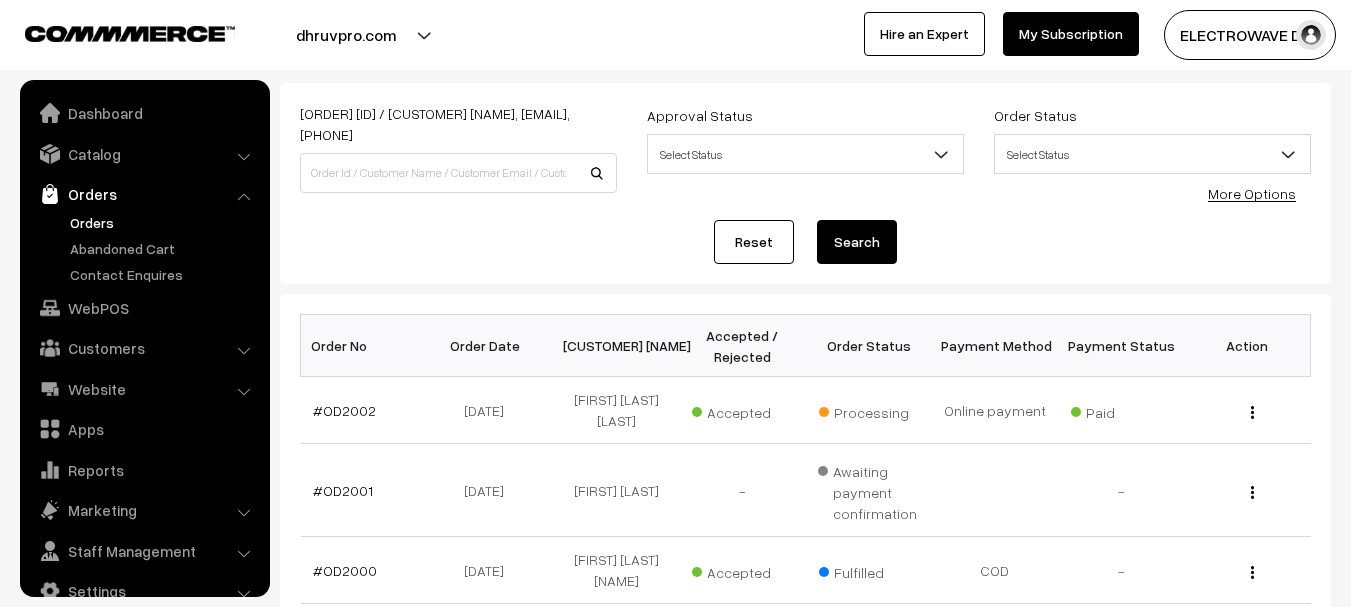 click on "#OD2002" at bounding box center [344, 410] 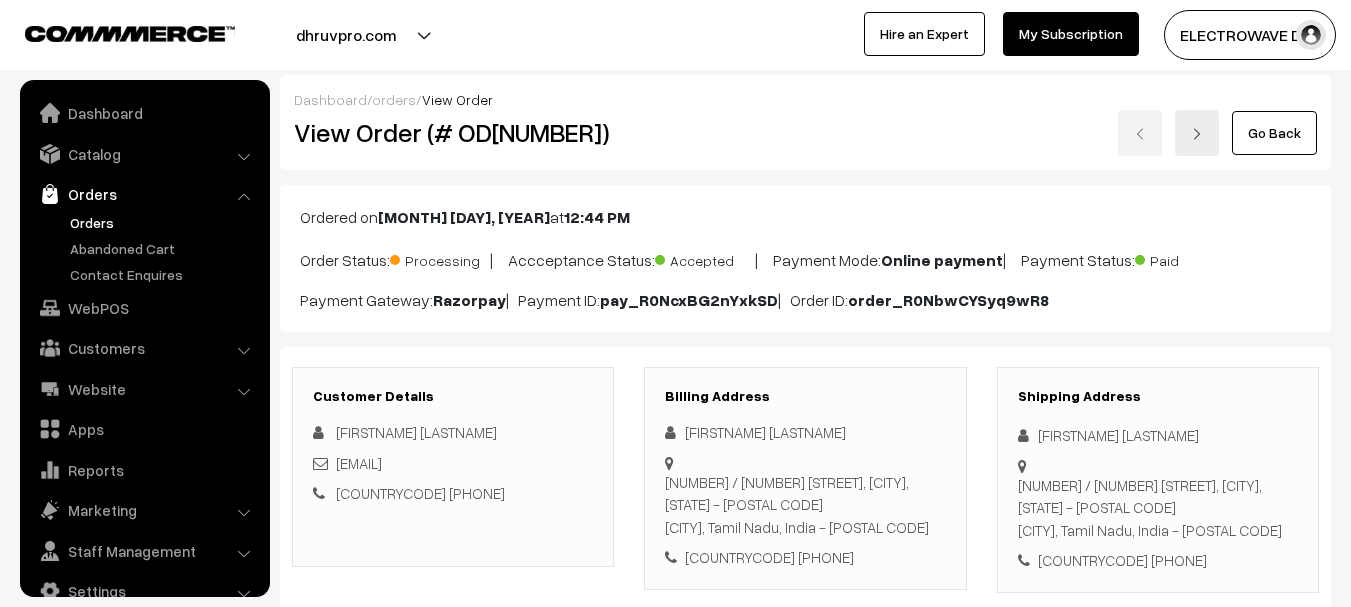 click on "Convert to Fulfilment" at bounding box center (1250, 1579) 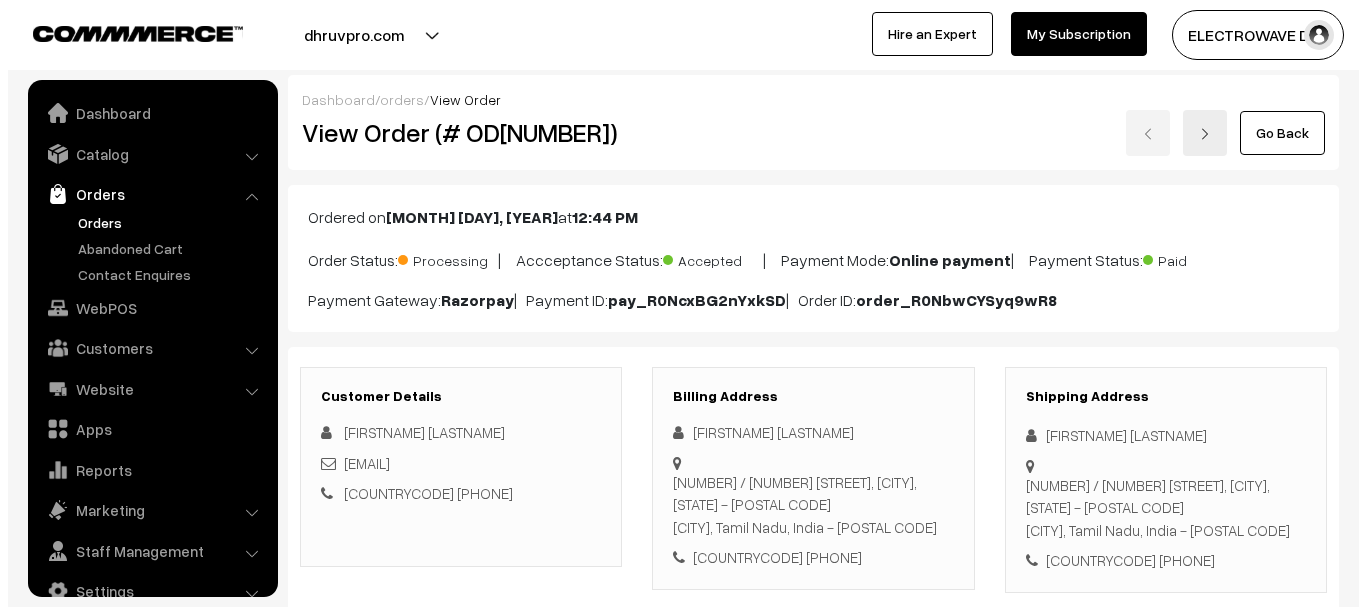 scroll, scrollTop: 1100, scrollLeft: 0, axis: vertical 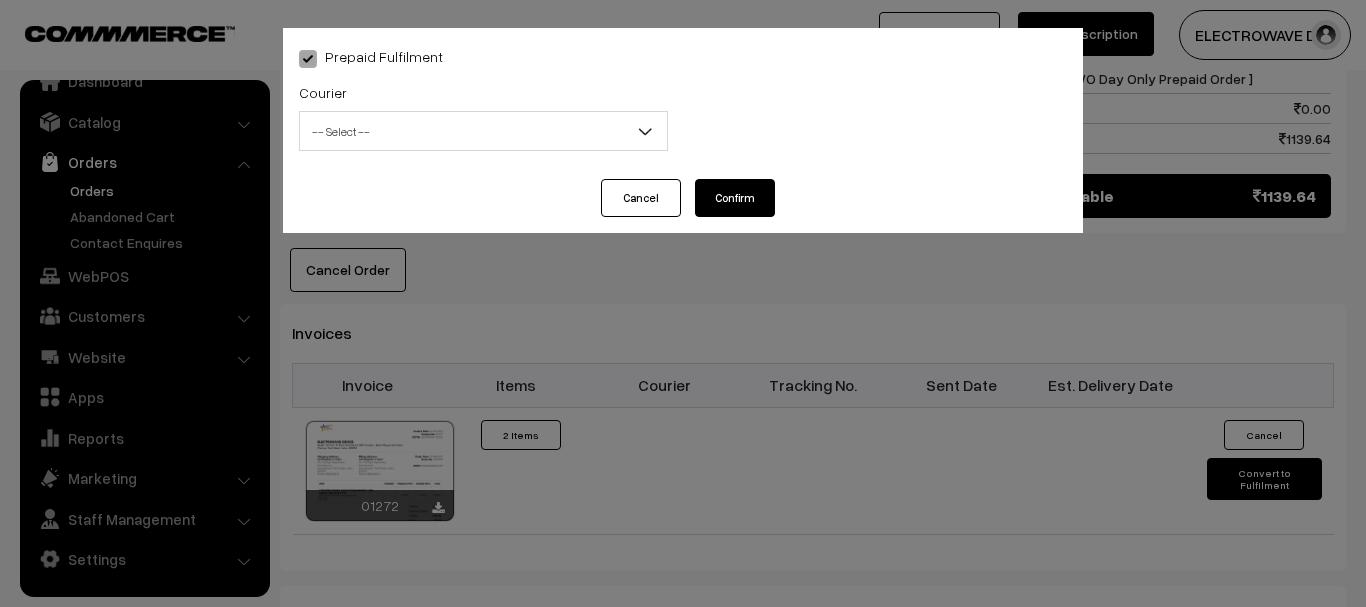 click on "-- Select --" at bounding box center [483, 131] 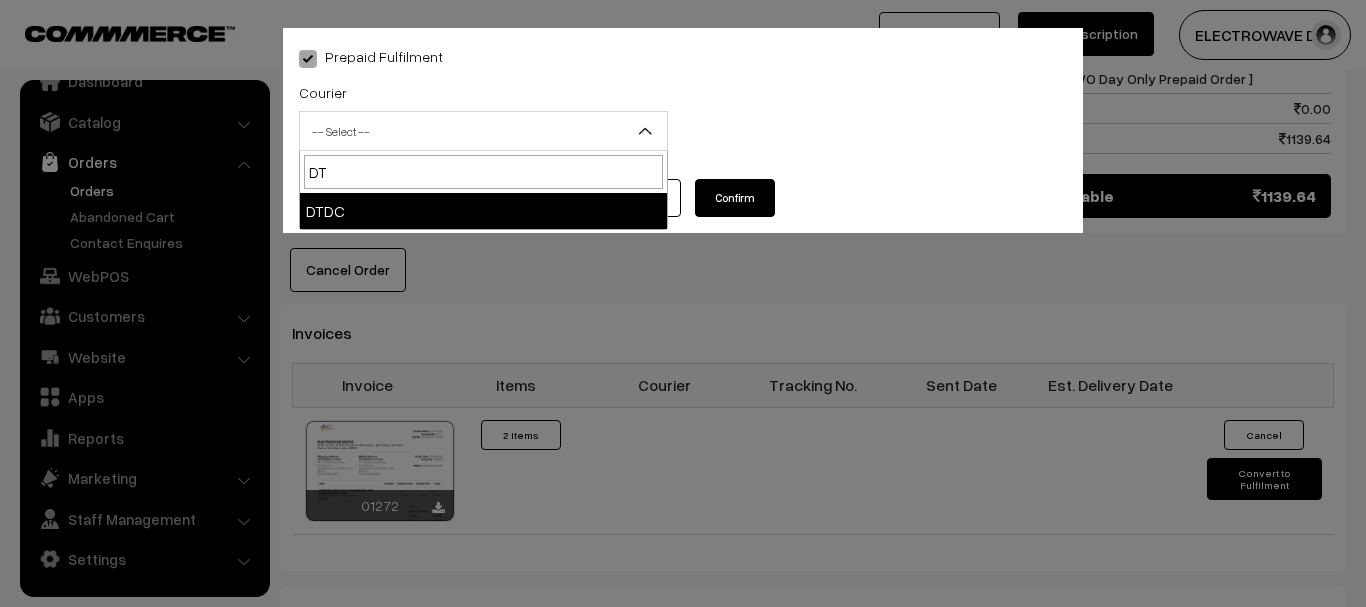 type on "DT" 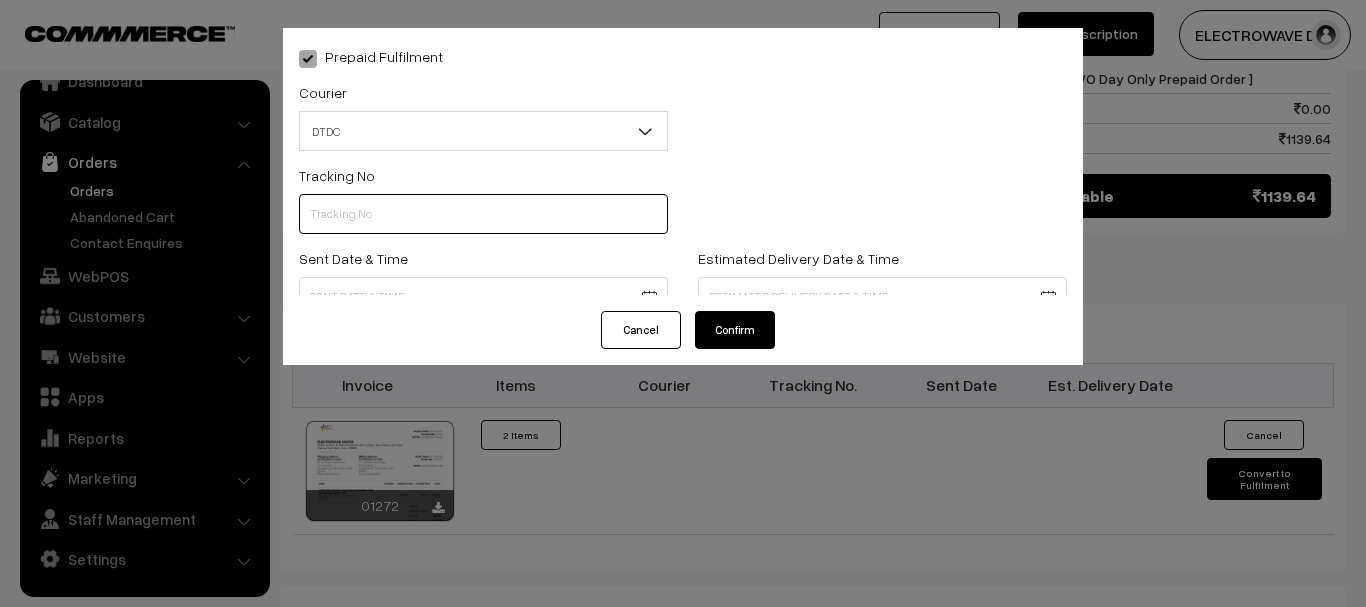 click at bounding box center (483, 214) 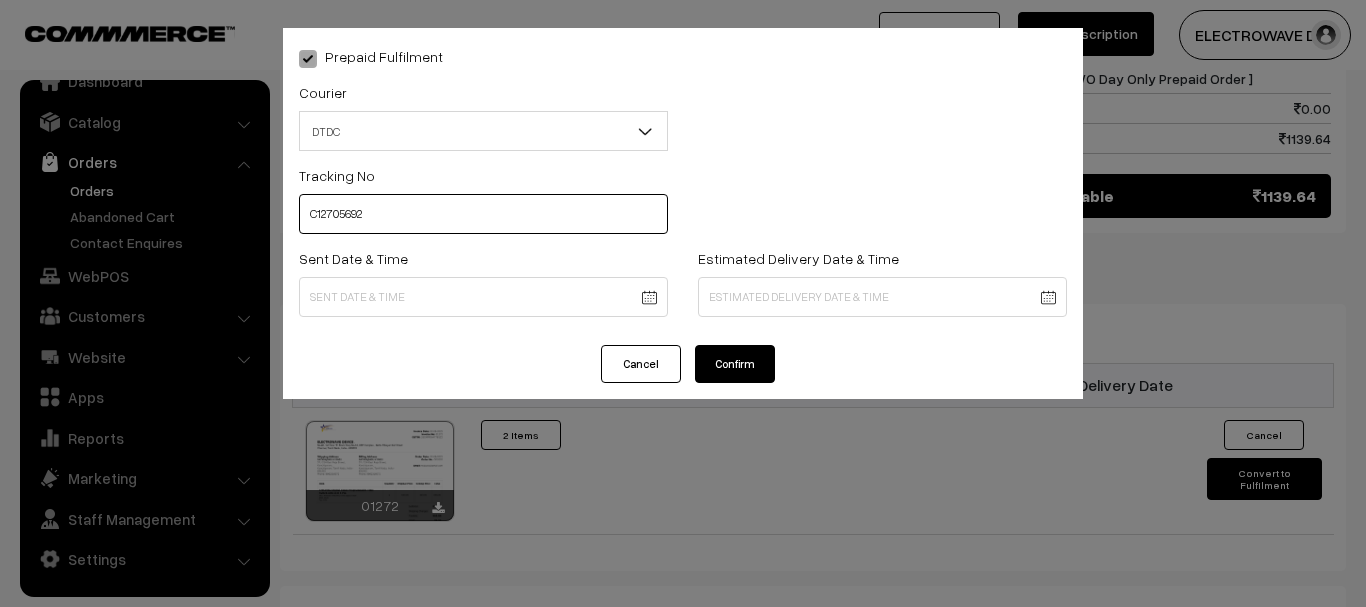 type on "C12705692" 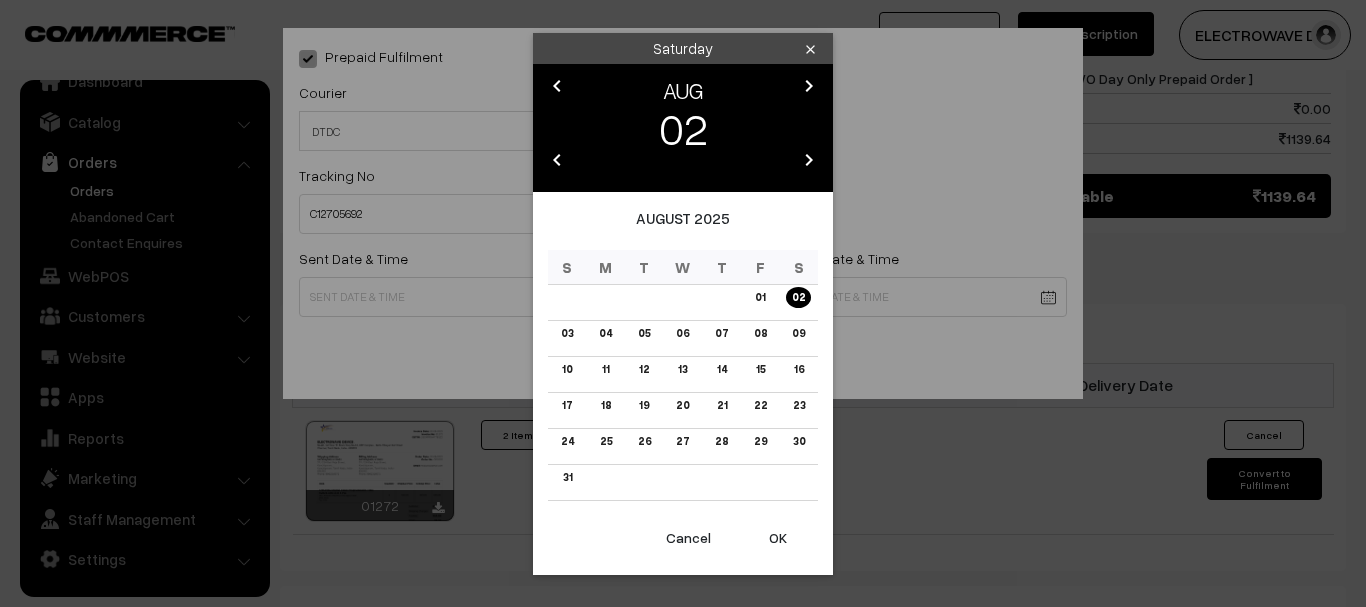 click on "OK" at bounding box center (778, 538) 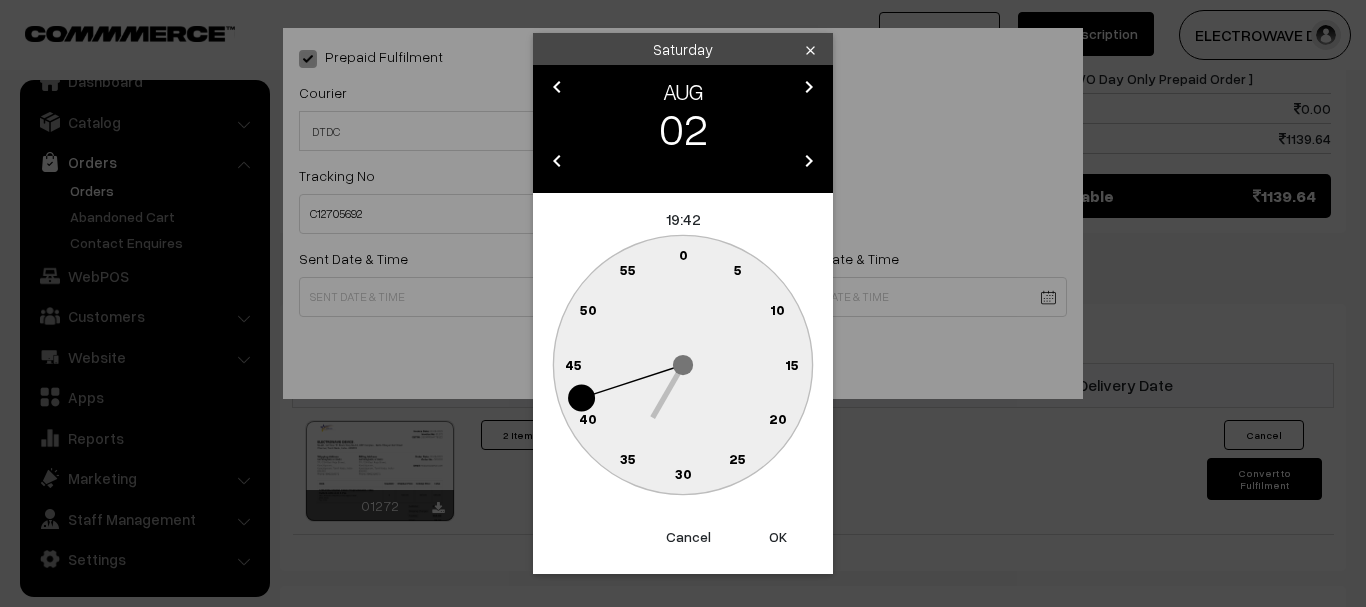 click on "OK" at bounding box center [778, 537] 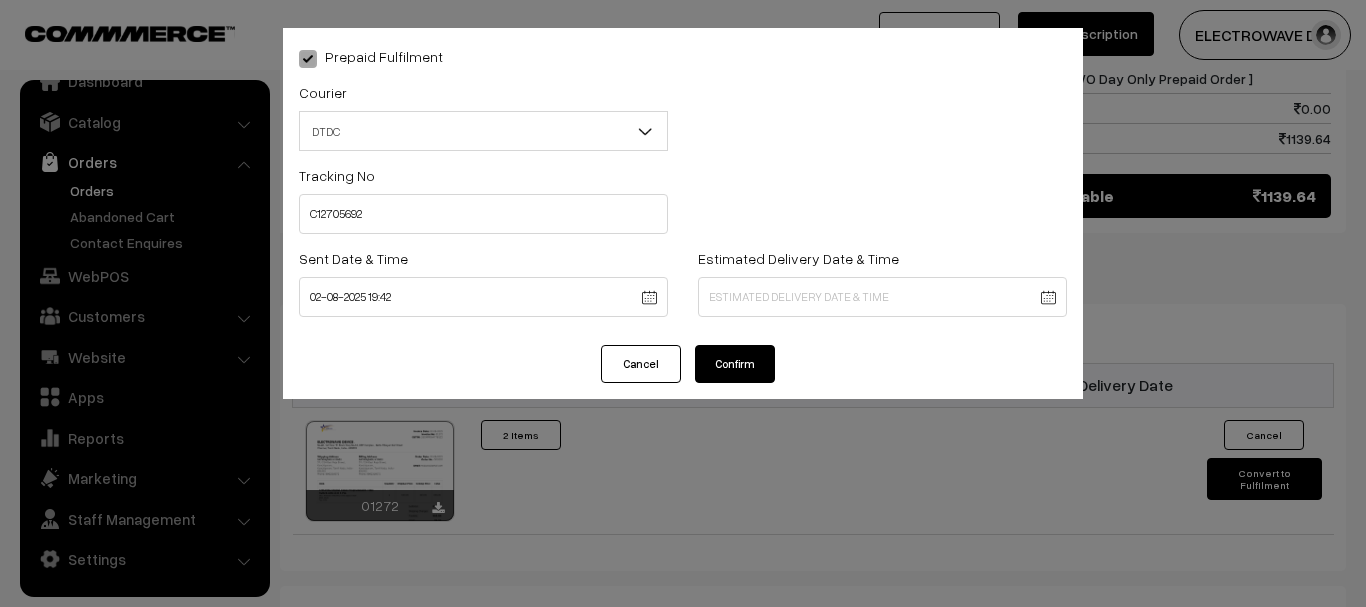 click on "Thank you for showing interest. Our team will call you shortly.
Close
dhruvpro.com
Go to Website
Create New Store" at bounding box center (683, -11) 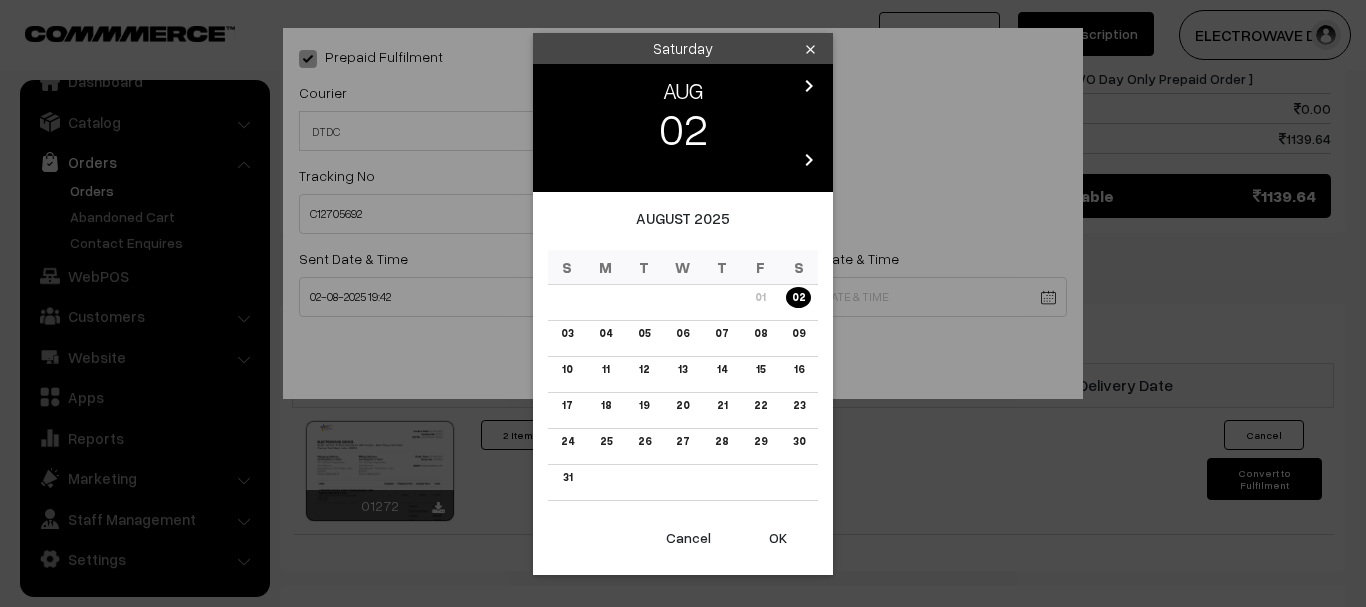click on "chevron_right" at bounding box center [809, 86] 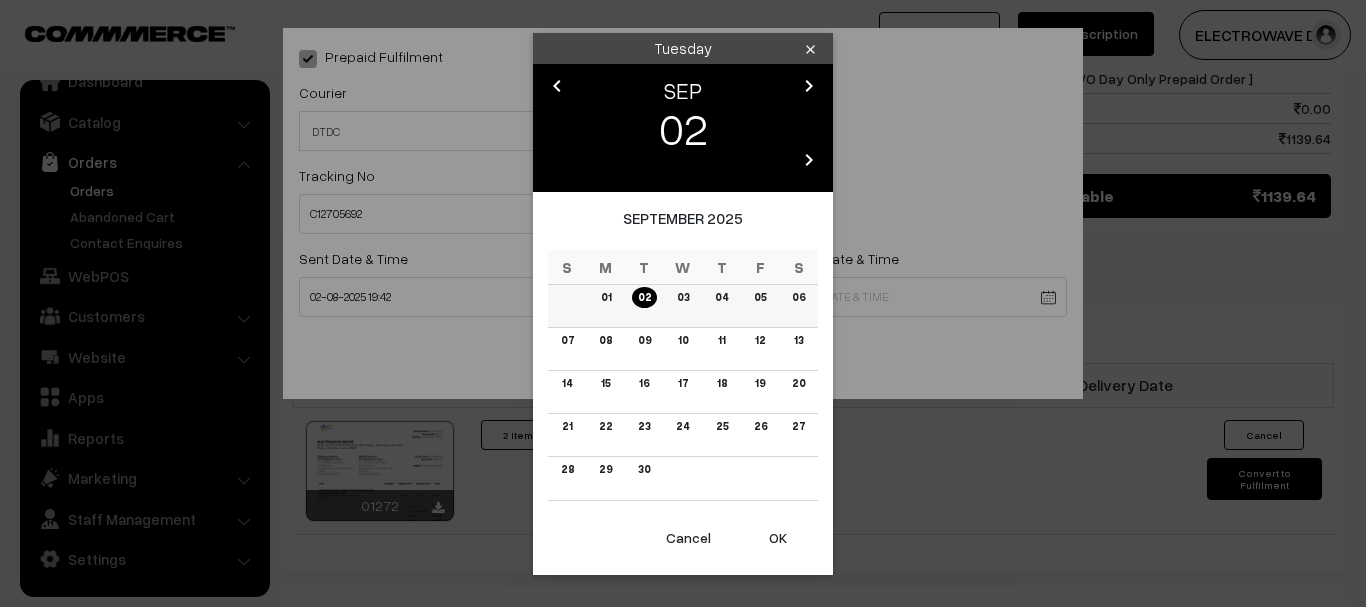 click on "05" at bounding box center (760, 297) 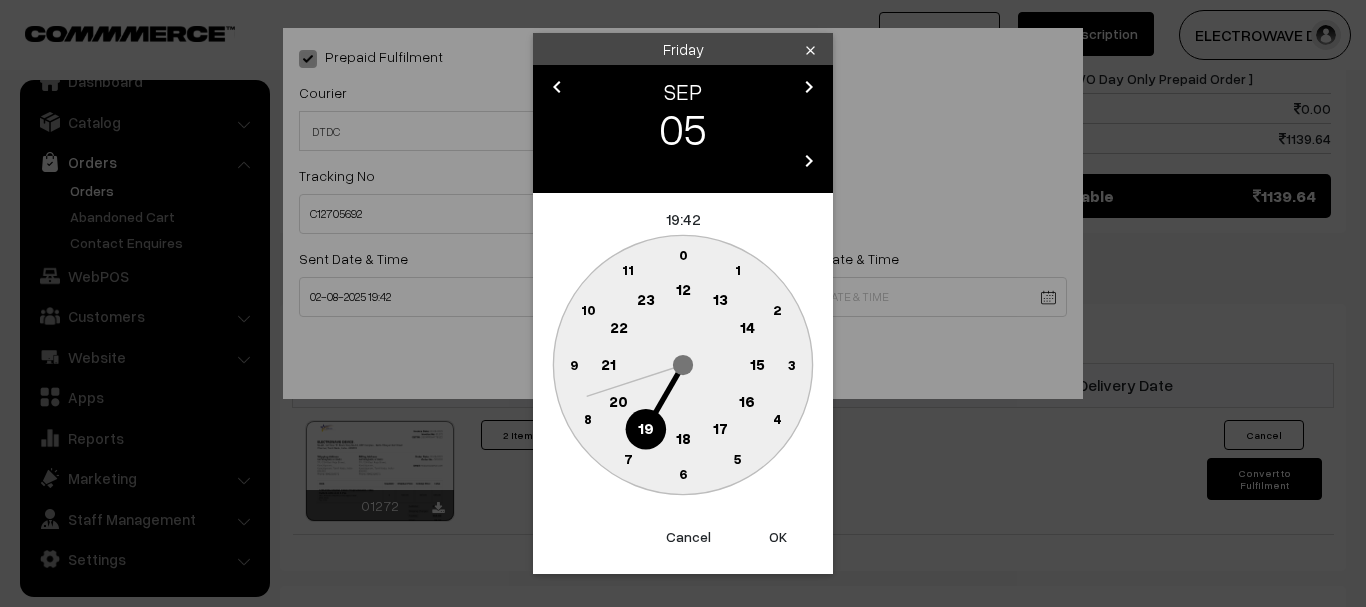 click on "OK" at bounding box center (778, 537) 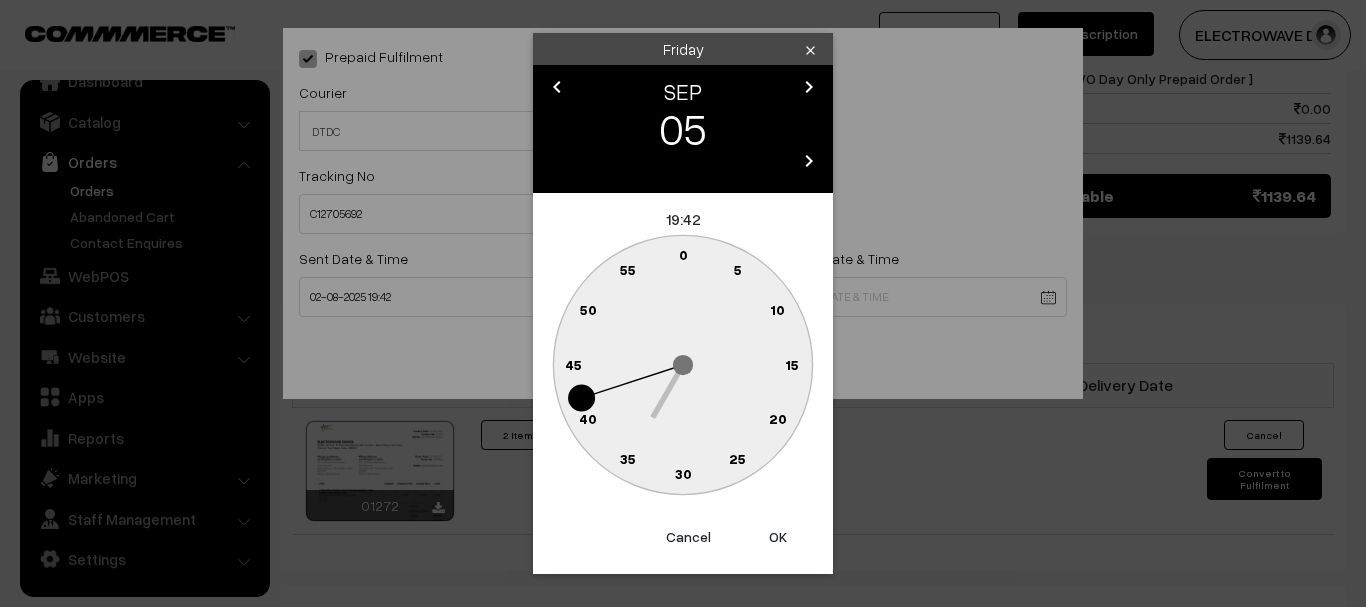 click on "OK" at bounding box center (778, 537) 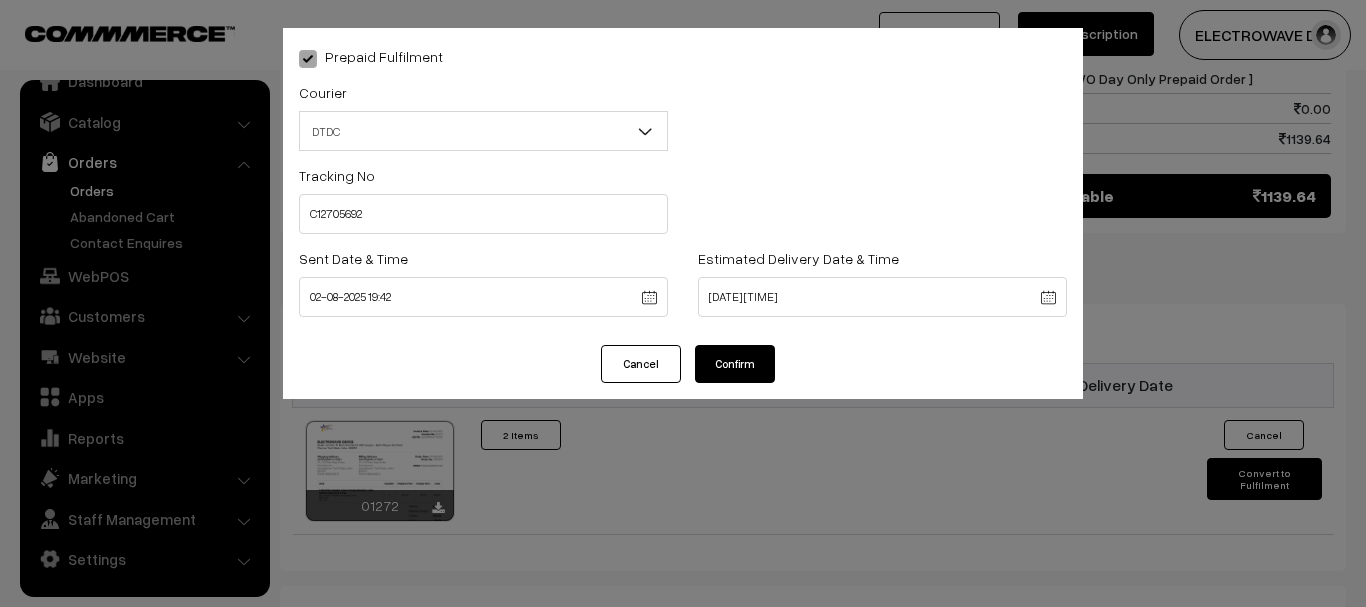 click on "Estimated Delivery Date & Time
05-09-2025 19:42" at bounding box center (882, 281) 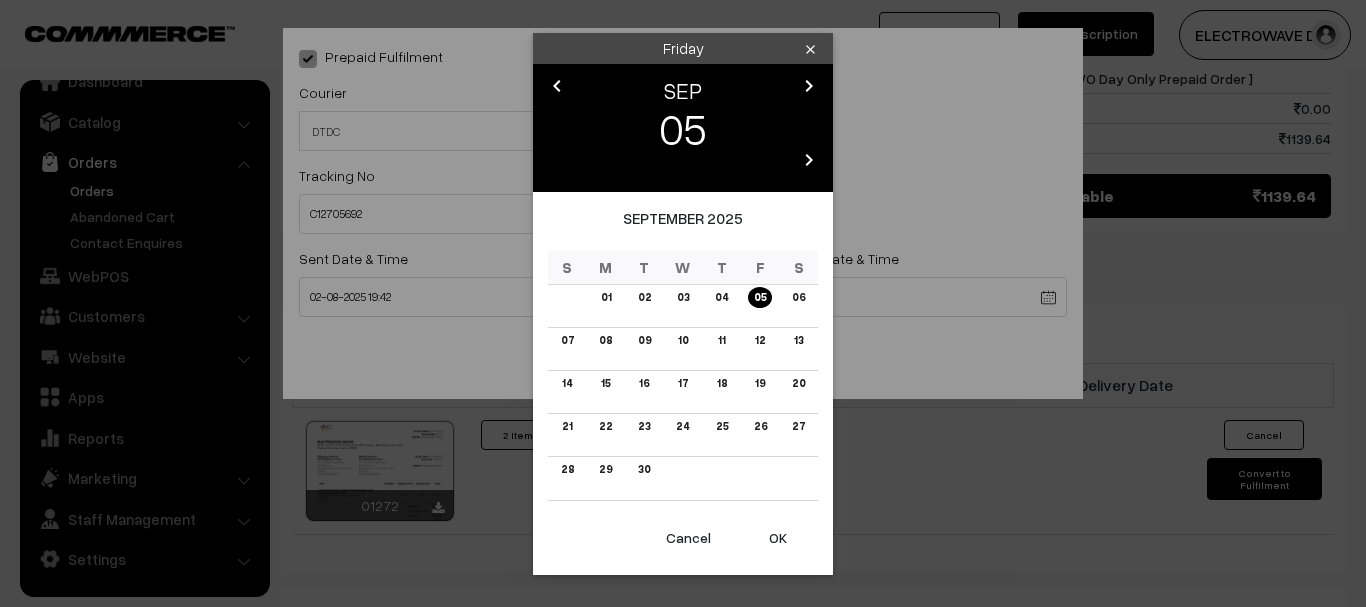 click on "chevron_left" at bounding box center [557, 86] 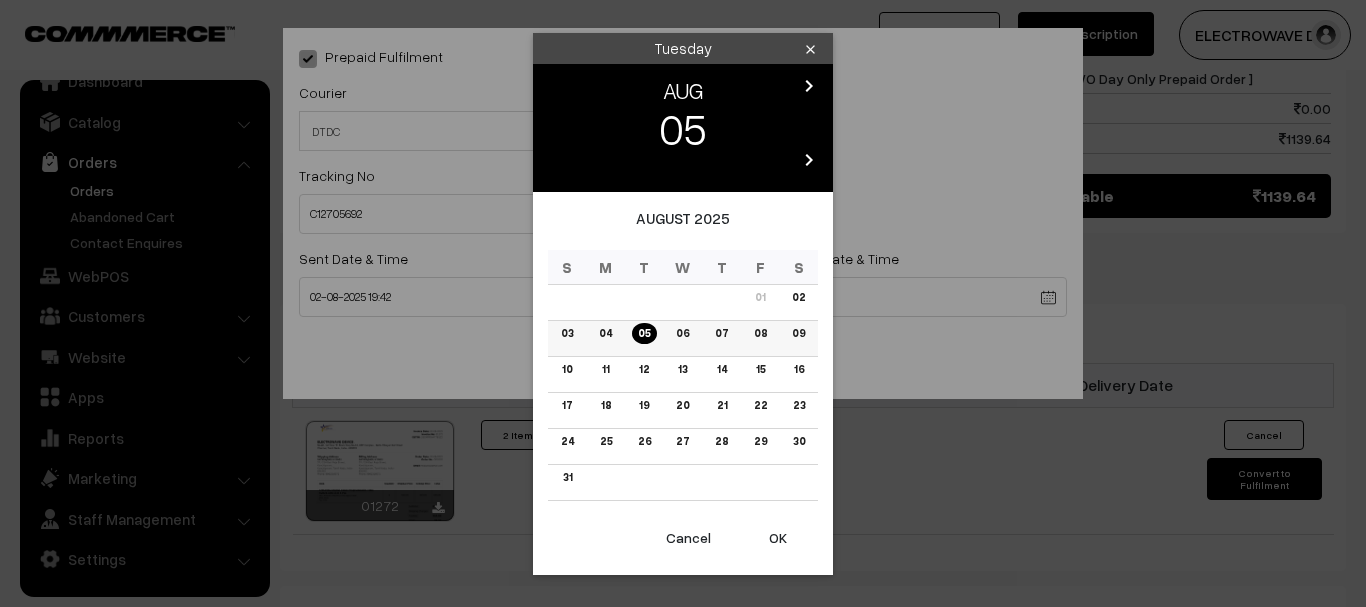 click on "05" at bounding box center (644, 333) 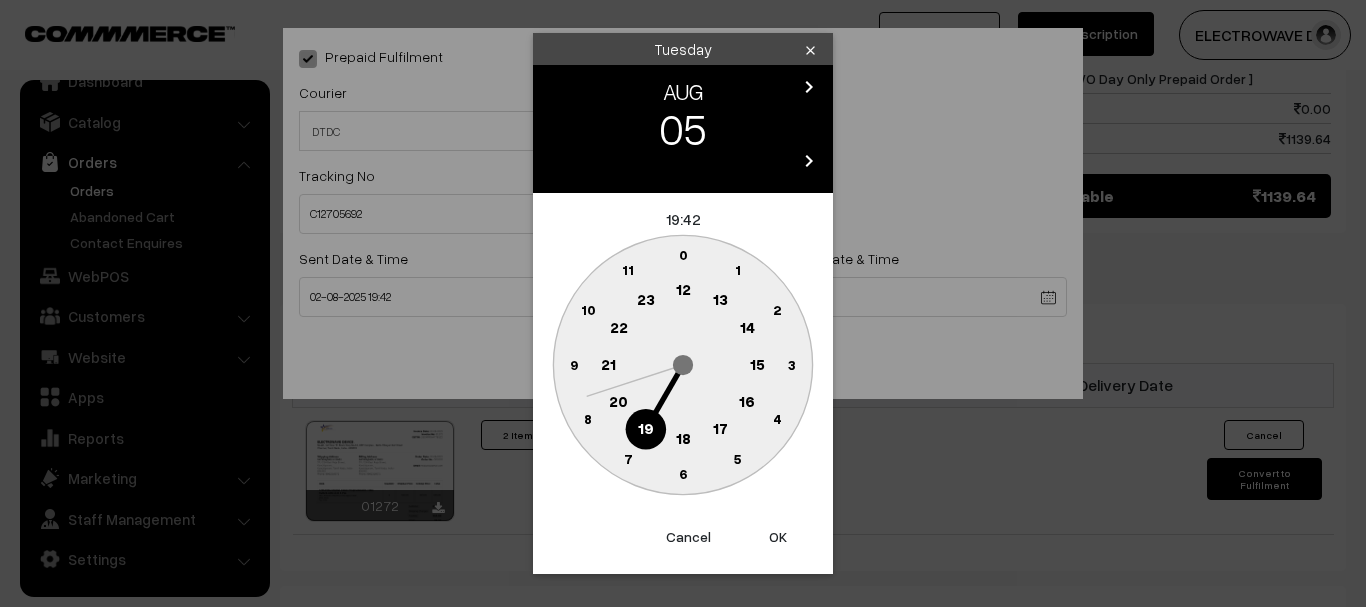 click on "OK" at bounding box center (778, 537) 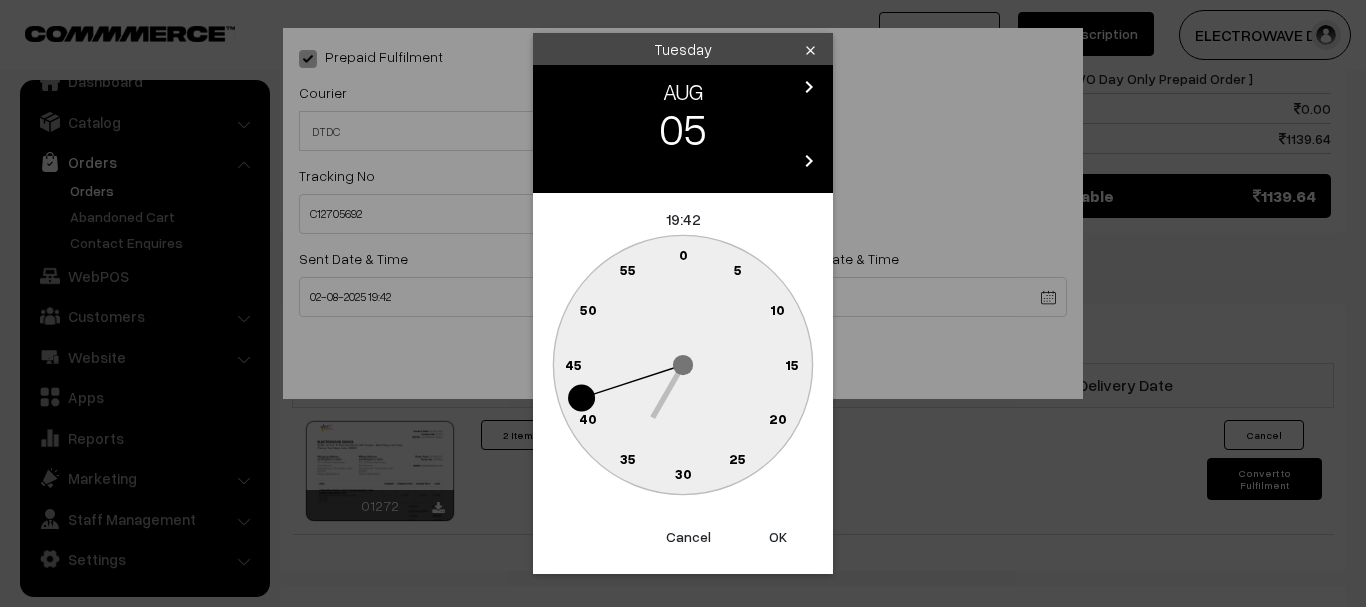 click on "OK" at bounding box center (778, 537) 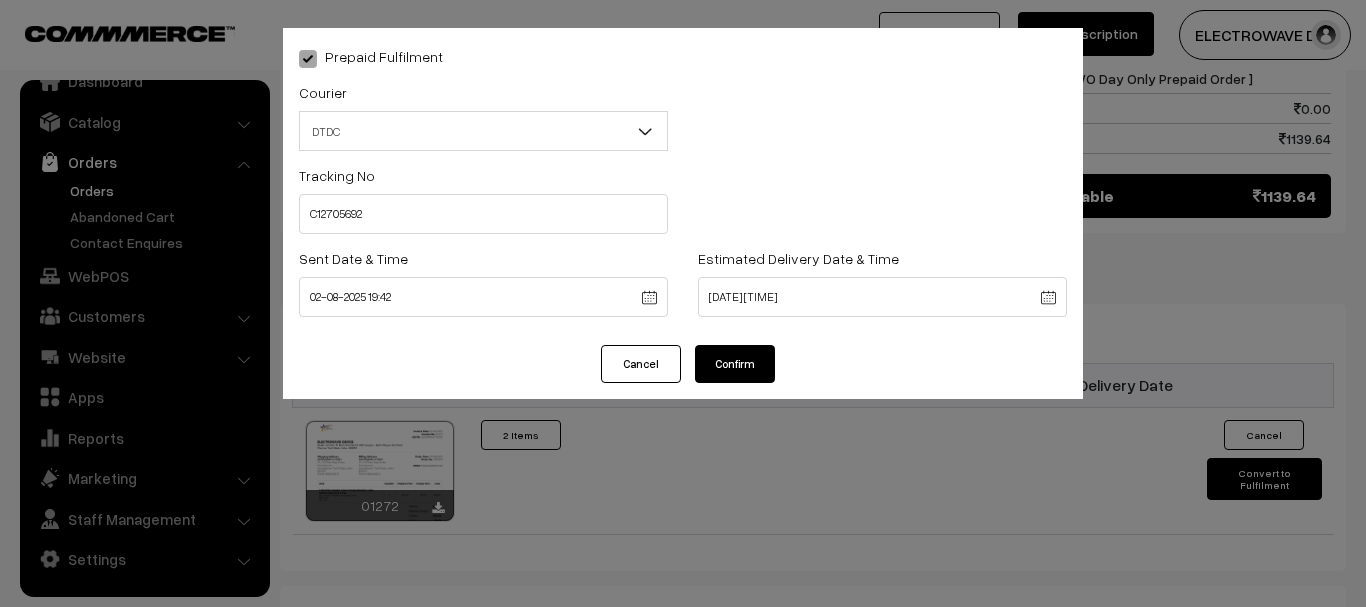click on "Prepaid Fulfilment
Courier
-- Select --
BlueDart
Xpressbees
Delhivery
Speed Post
Dunzo
DTDC  shreetirupaticourier EKART Amazon Shipping ST COURIER PORTAL  self collected" at bounding box center (683, 186) 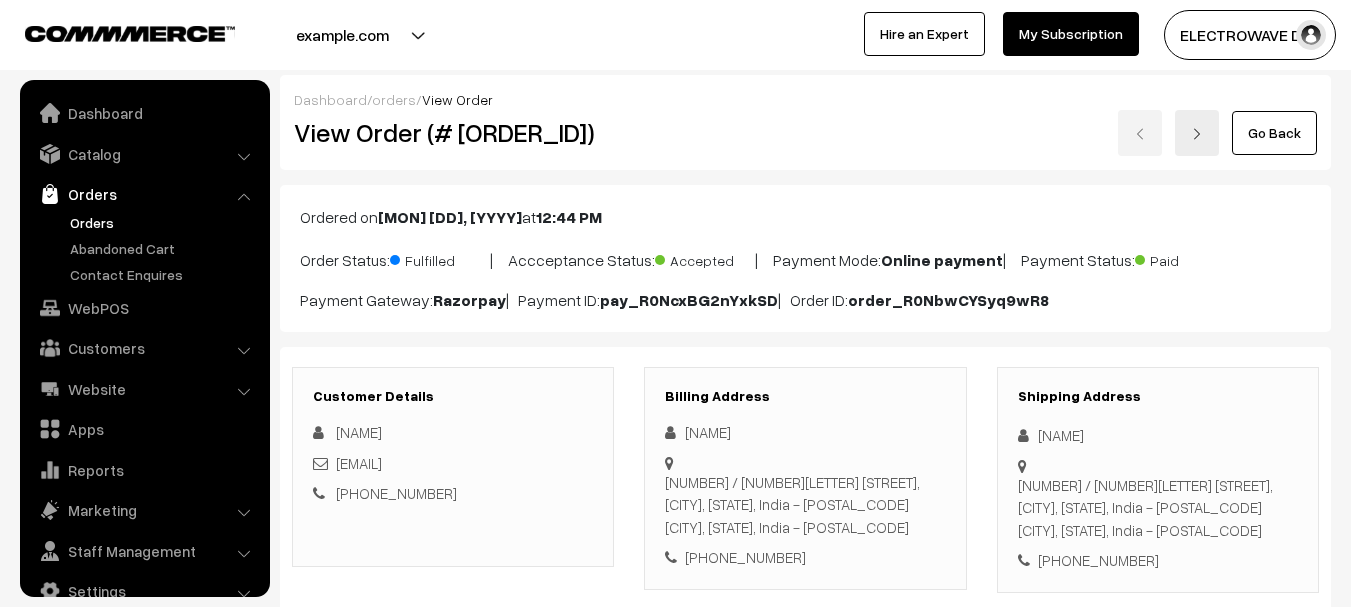 scroll, scrollTop: 1100, scrollLeft: 0, axis: vertical 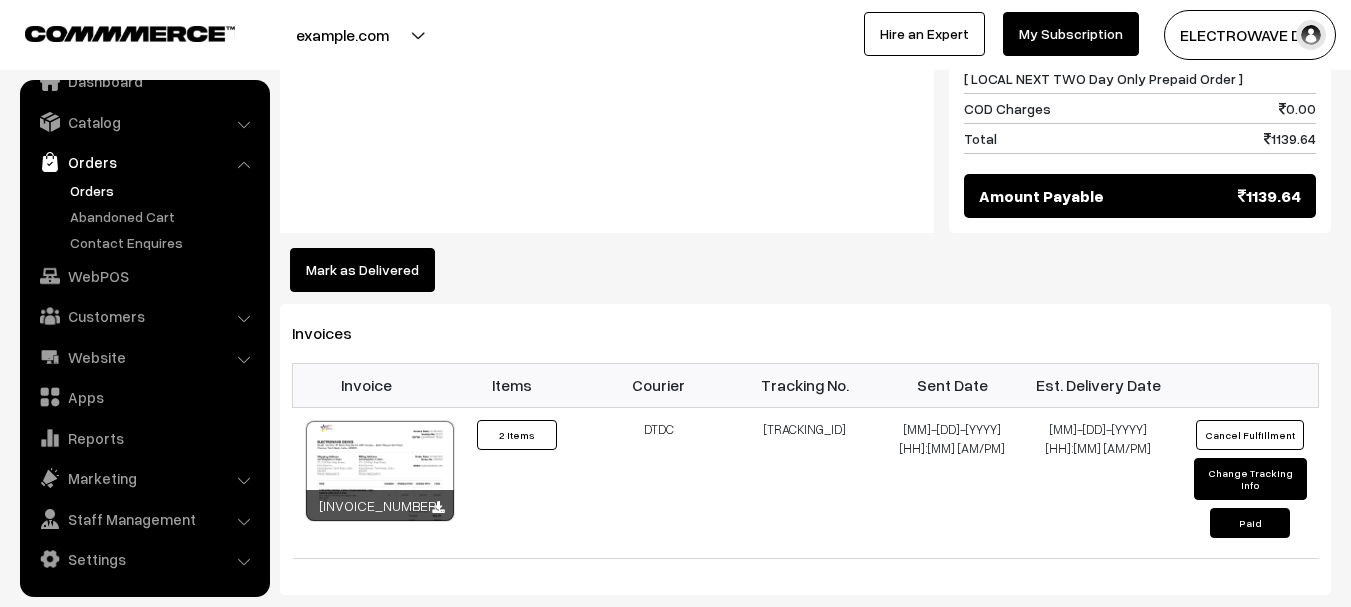 click on "Orders" at bounding box center [164, 190] 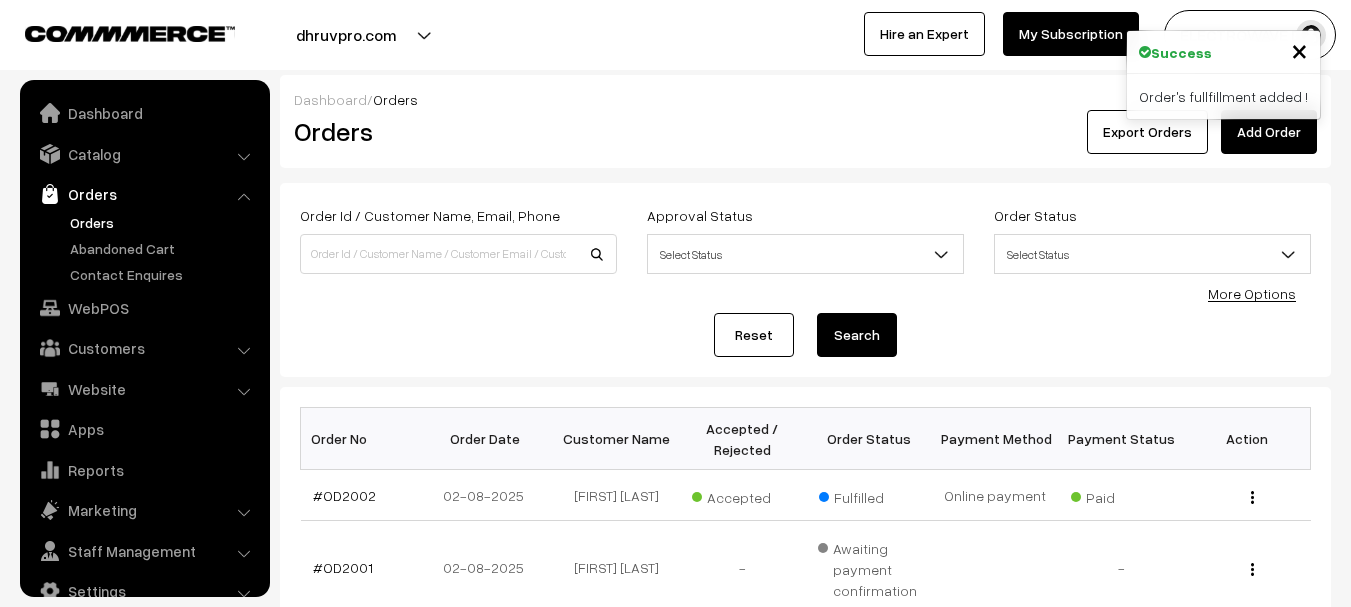 scroll, scrollTop: 500, scrollLeft: 0, axis: vertical 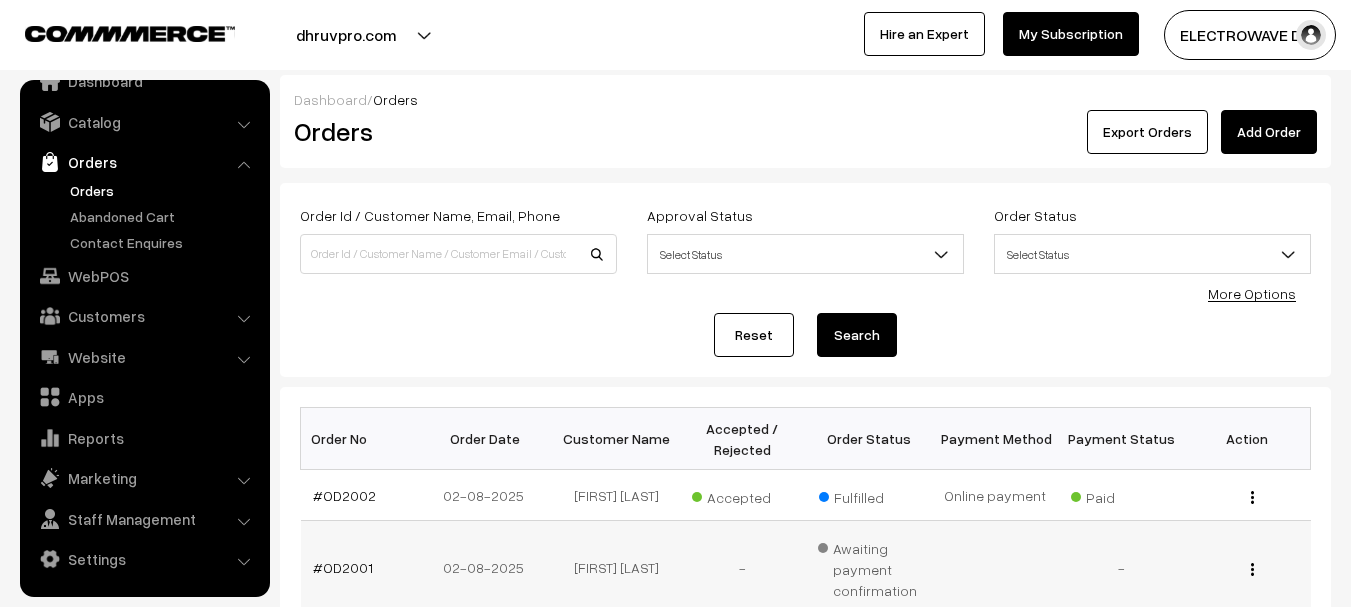 drag, startPoint x: 478, startPoint y: 339, endPoint x: 692, endPoint y: 587, distance: 327.56677 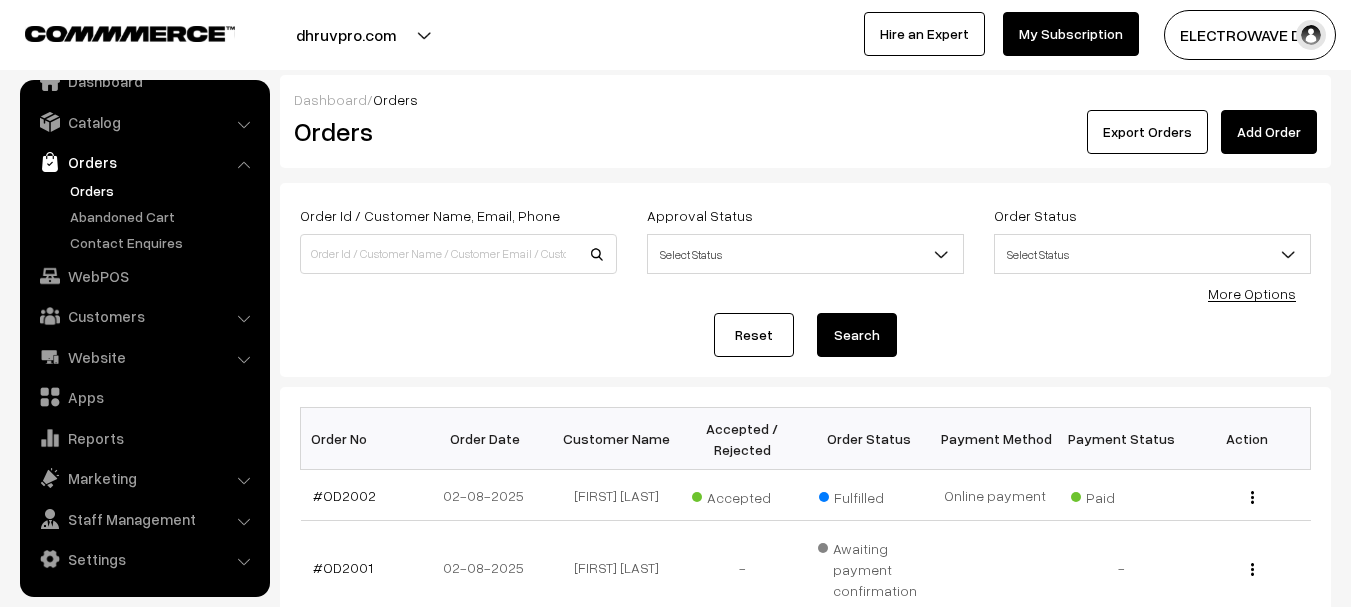 click on "Orders" at bounding box center [164, 190] 